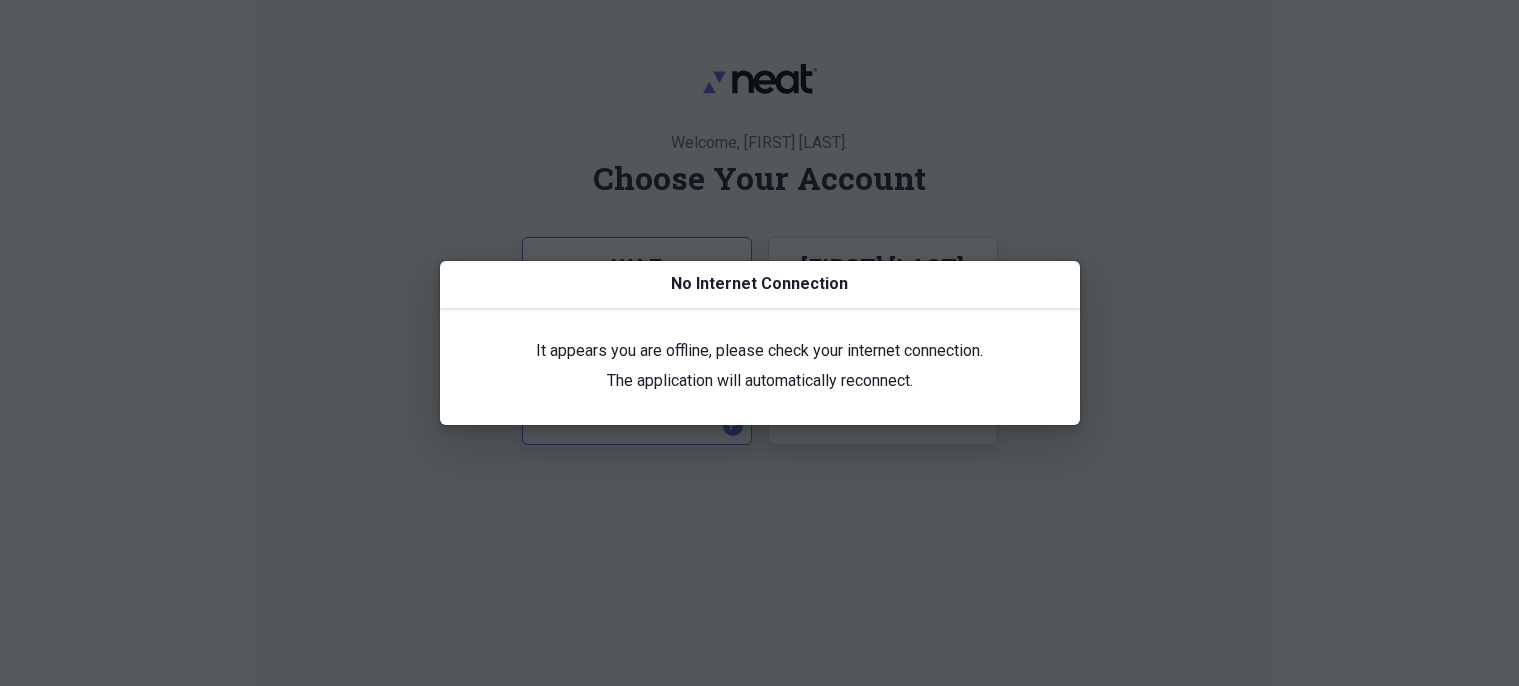 scroll, scrollTop: 0, scrollLeft: 0, axis: both 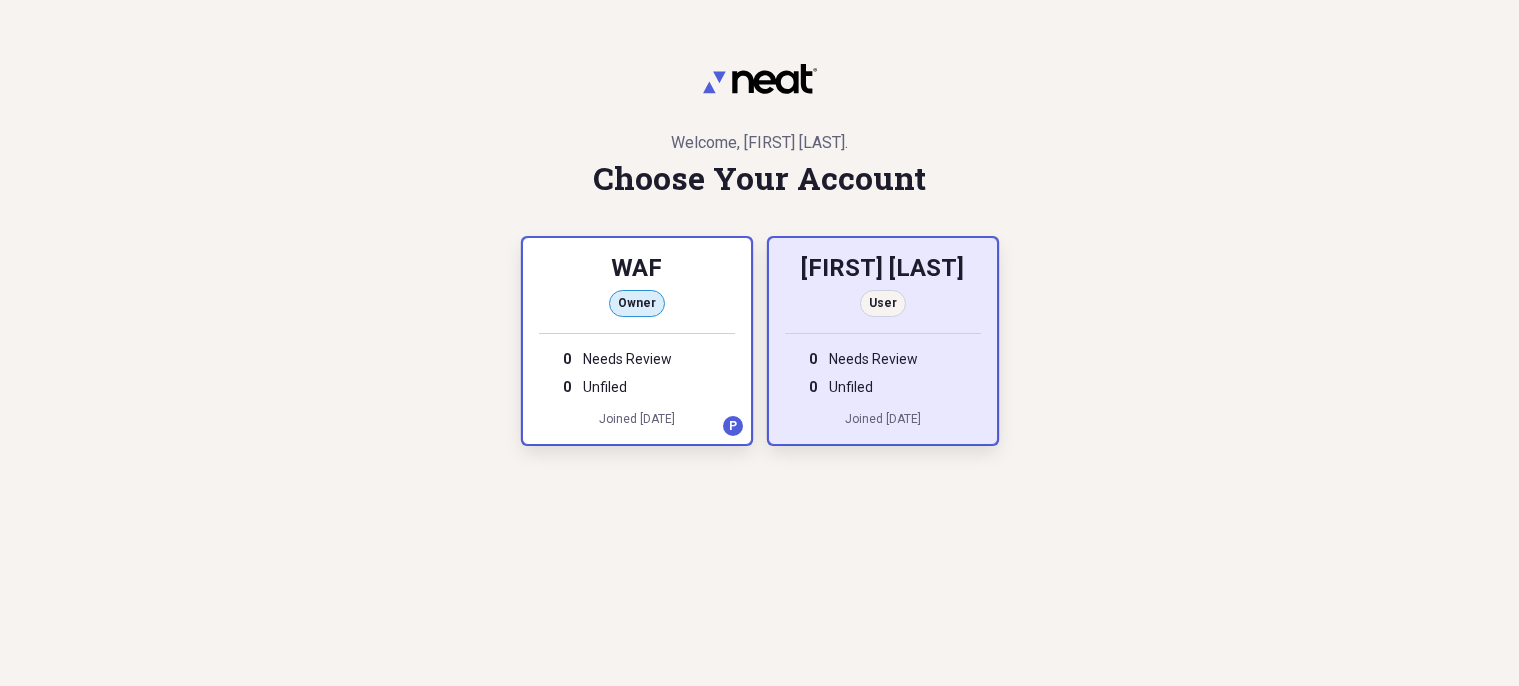 click on "[FIRST] [LAST]" at bounding box center [883, 270] 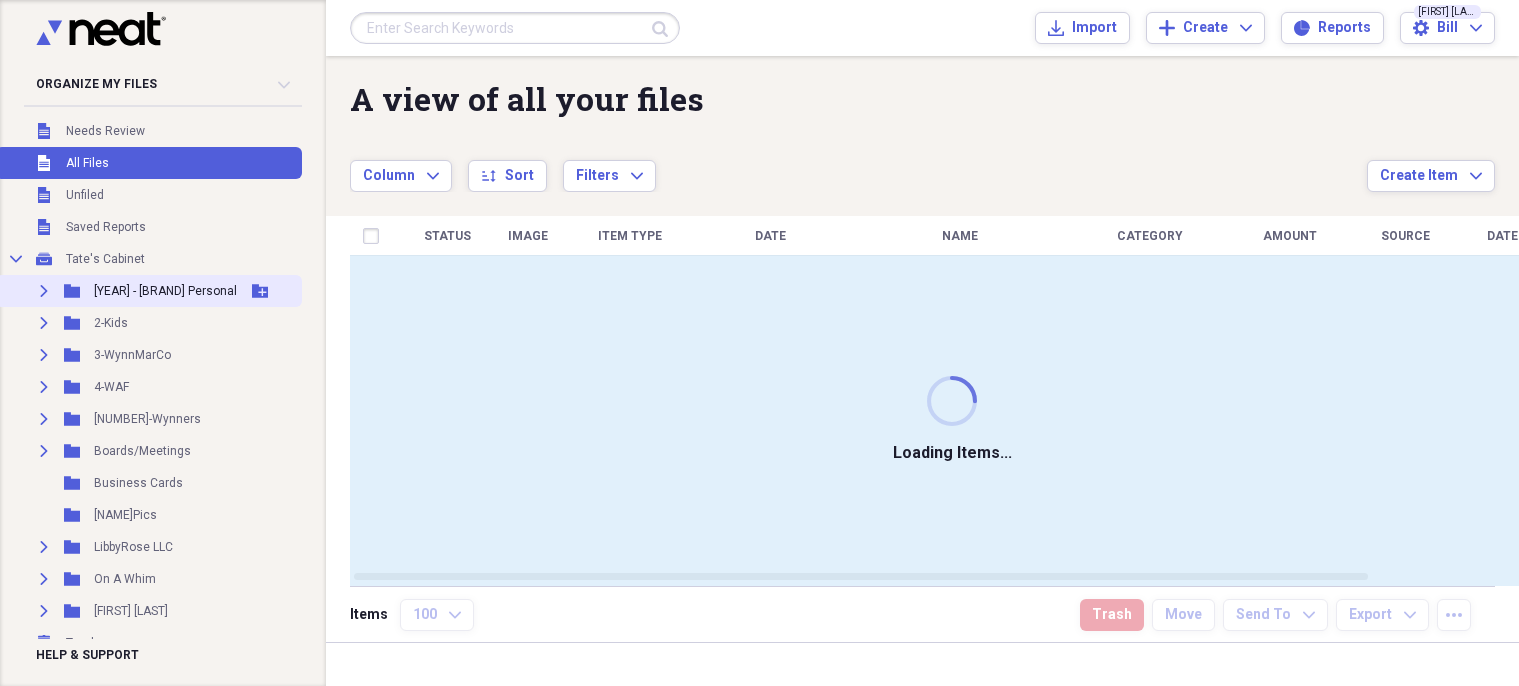 click on "Expand" 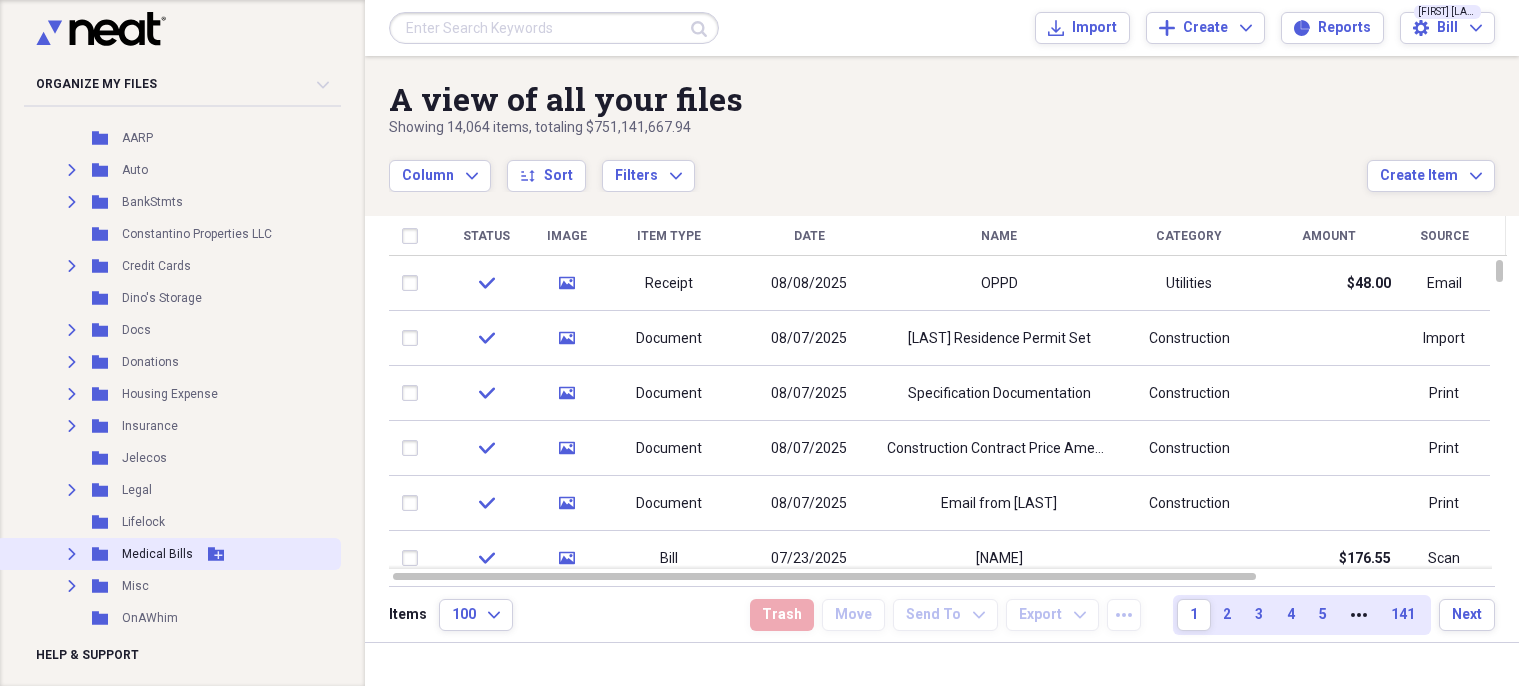 scroll, scrollTop: 300, scrollLeft: 0, axis: vertical 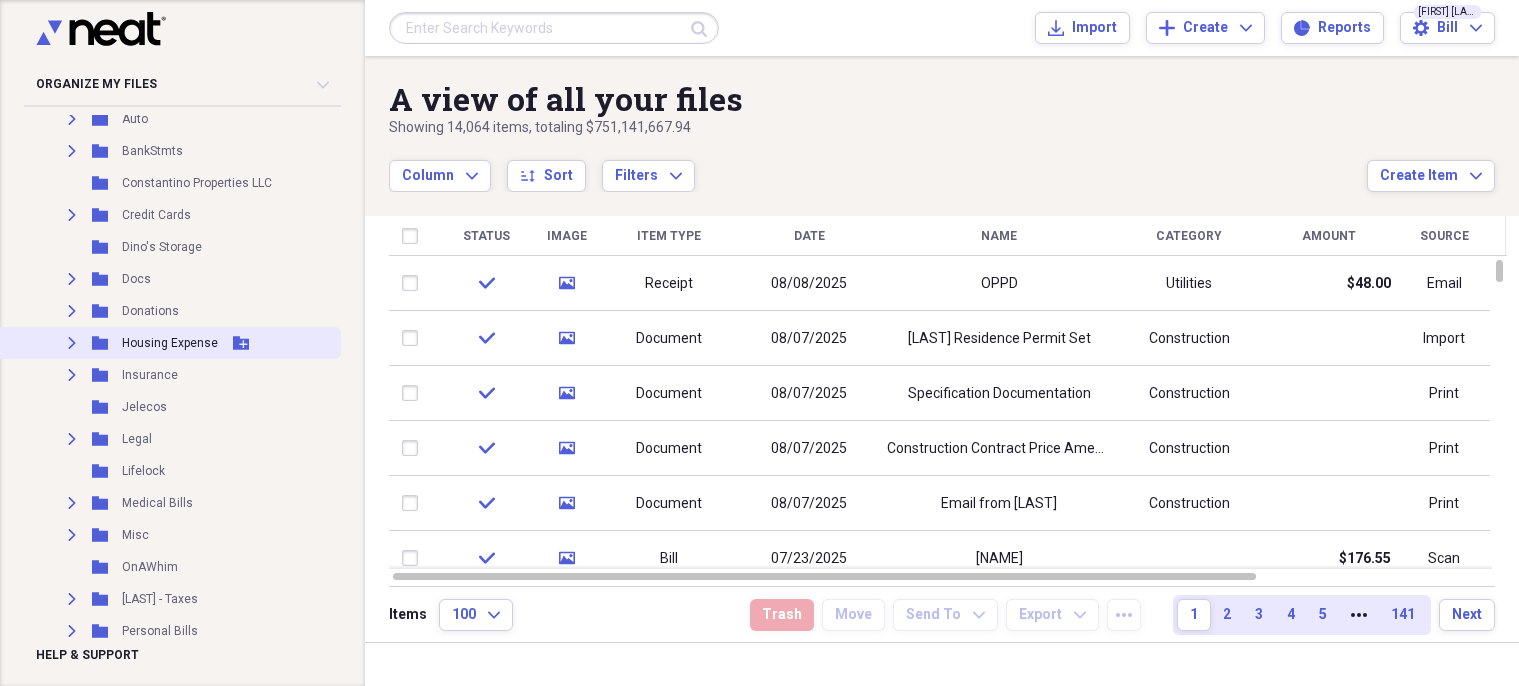 click on "Expand" 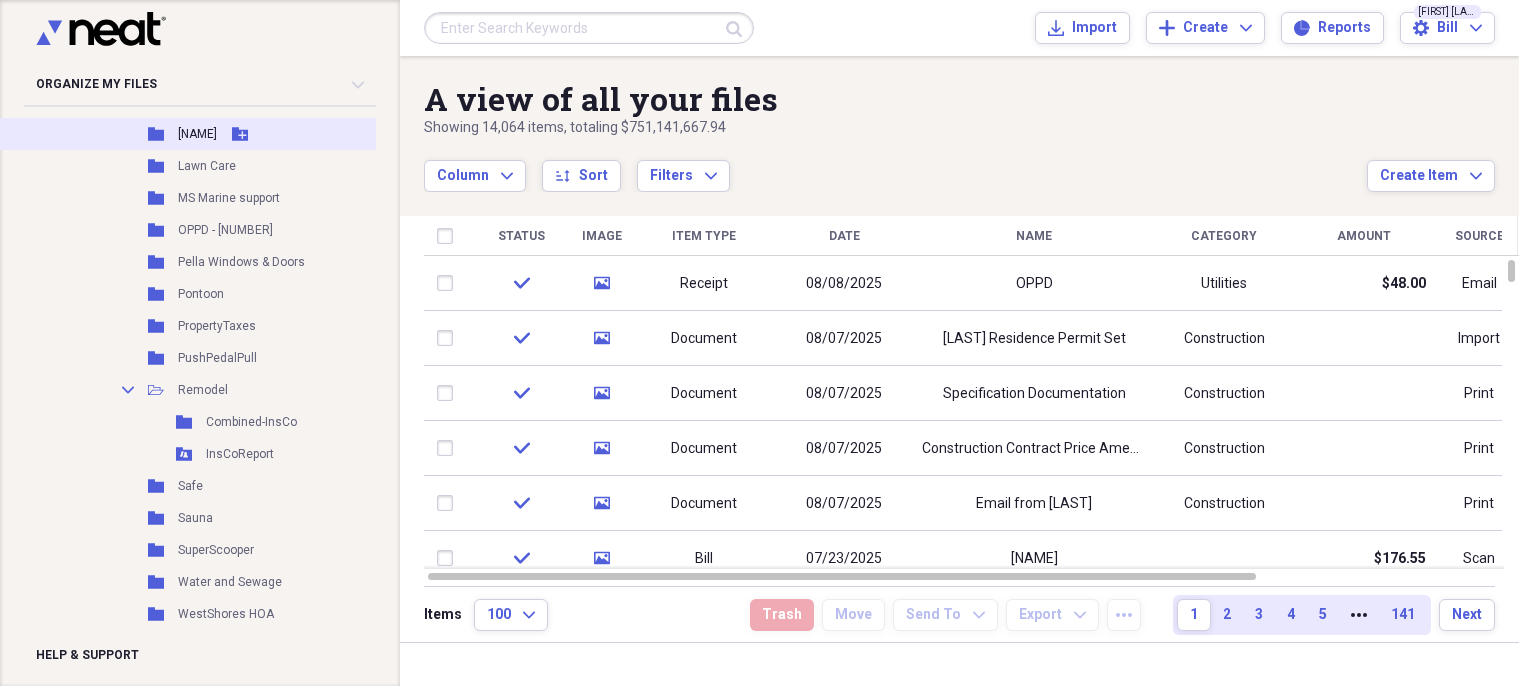 scroll, scrollTop: 800, scrollLeft: 0, axis: vertical 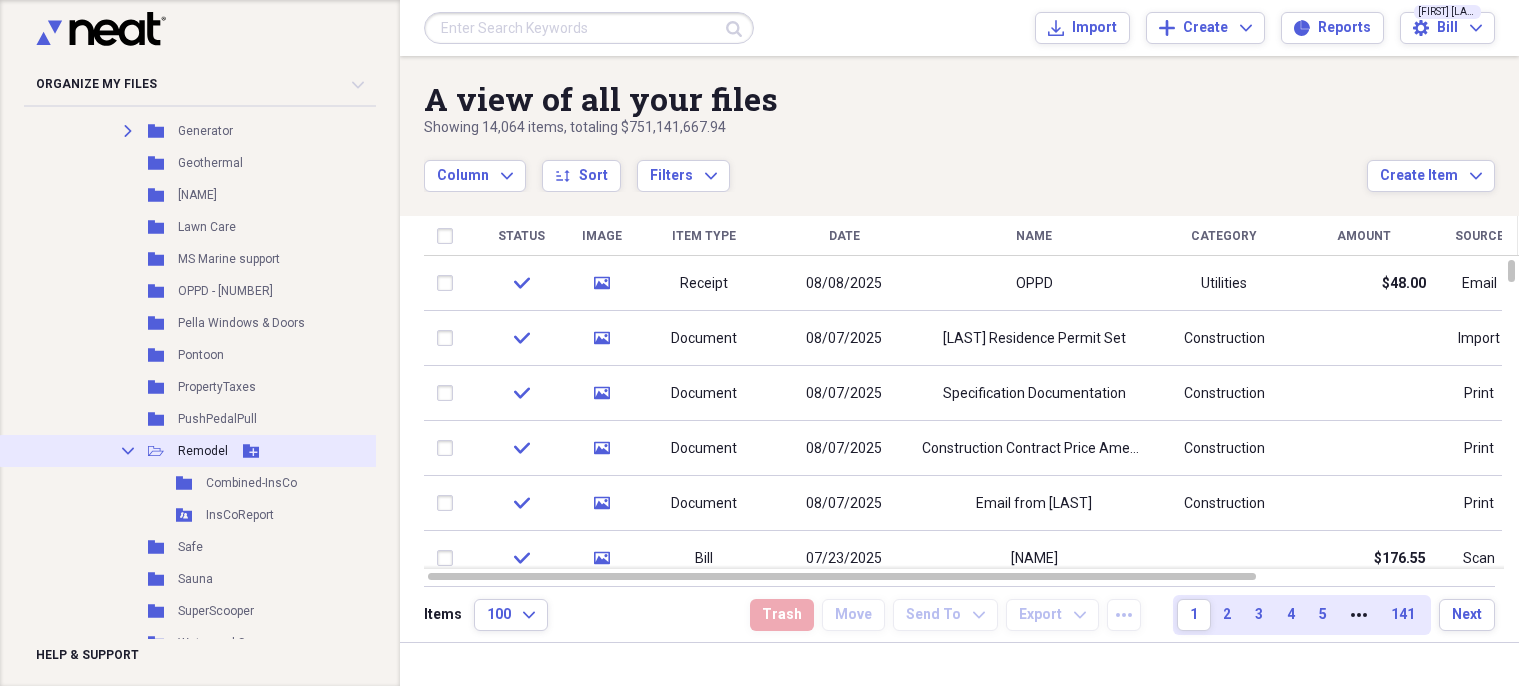 click on "Collapse" 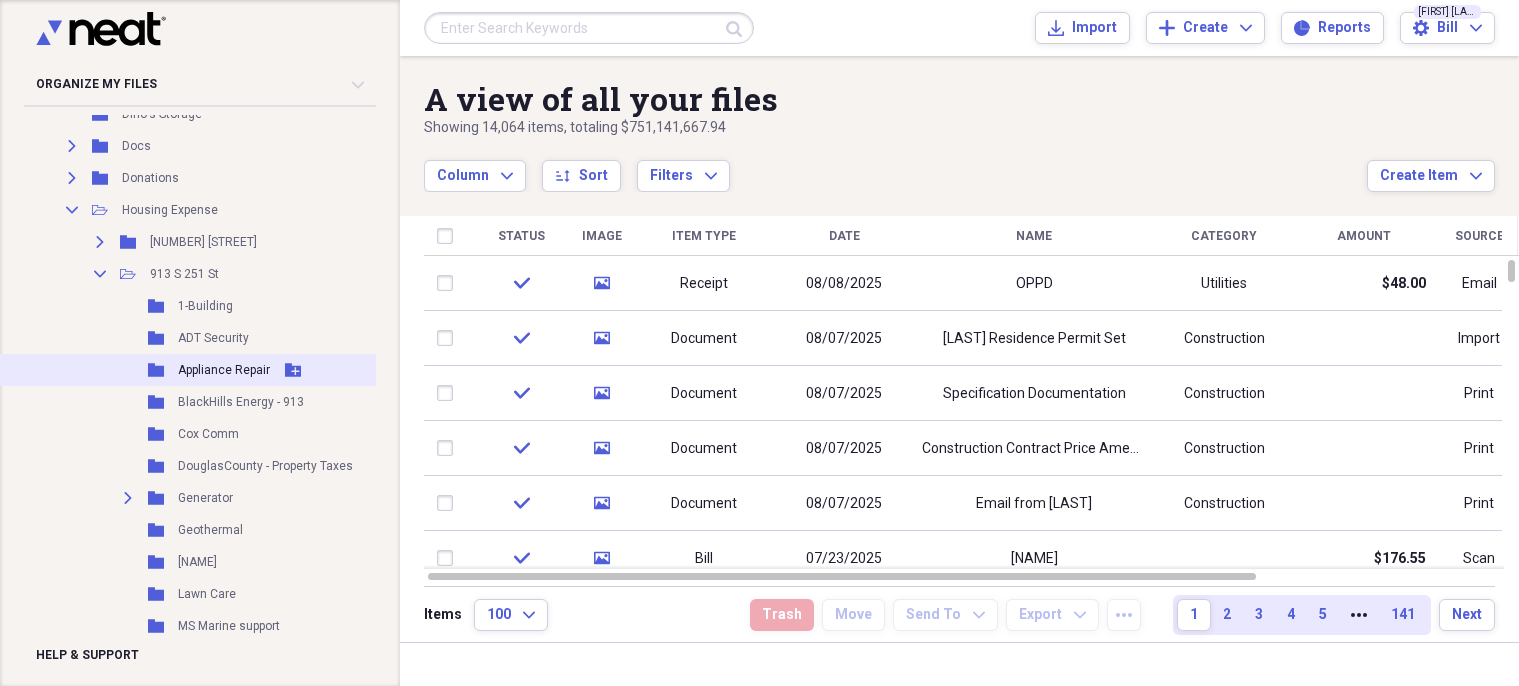 scroll, scrollTop: 400, scrollLeft: 0, axis: vertical 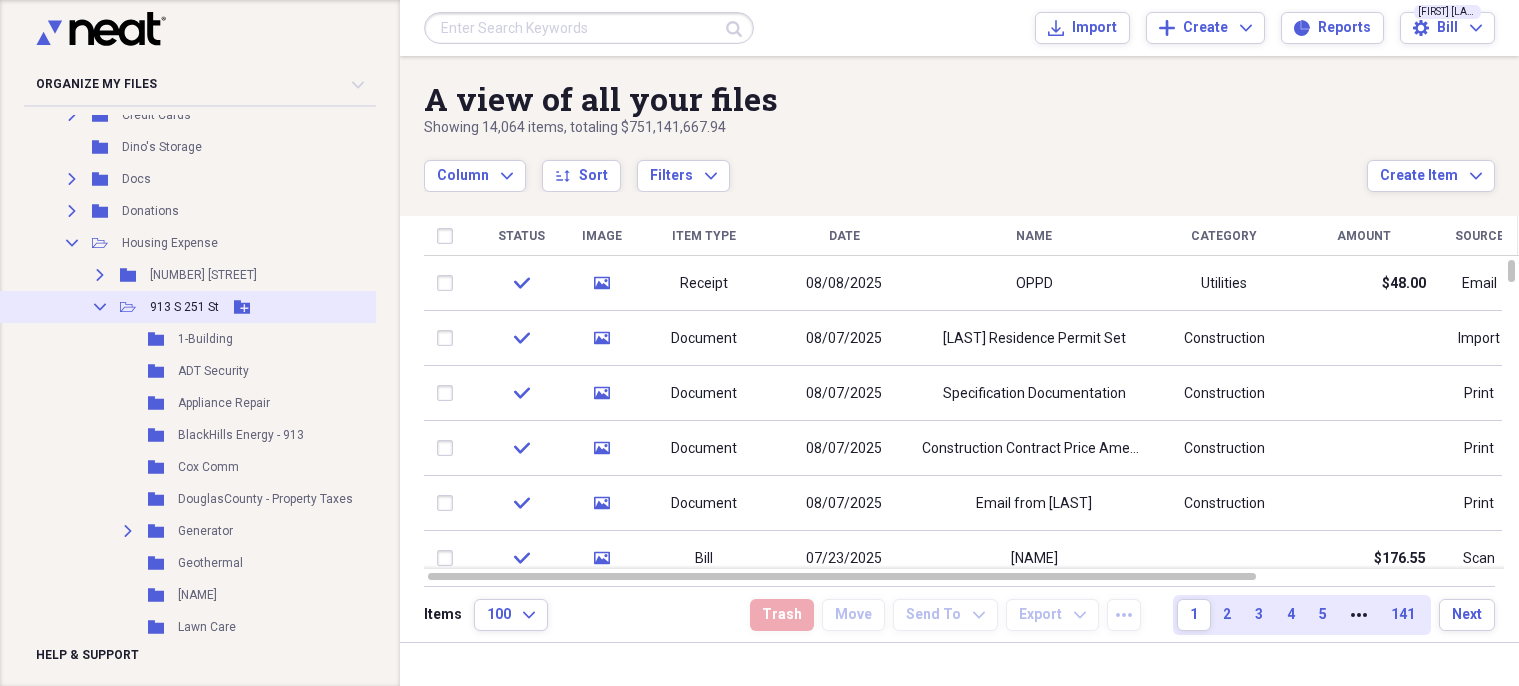 click 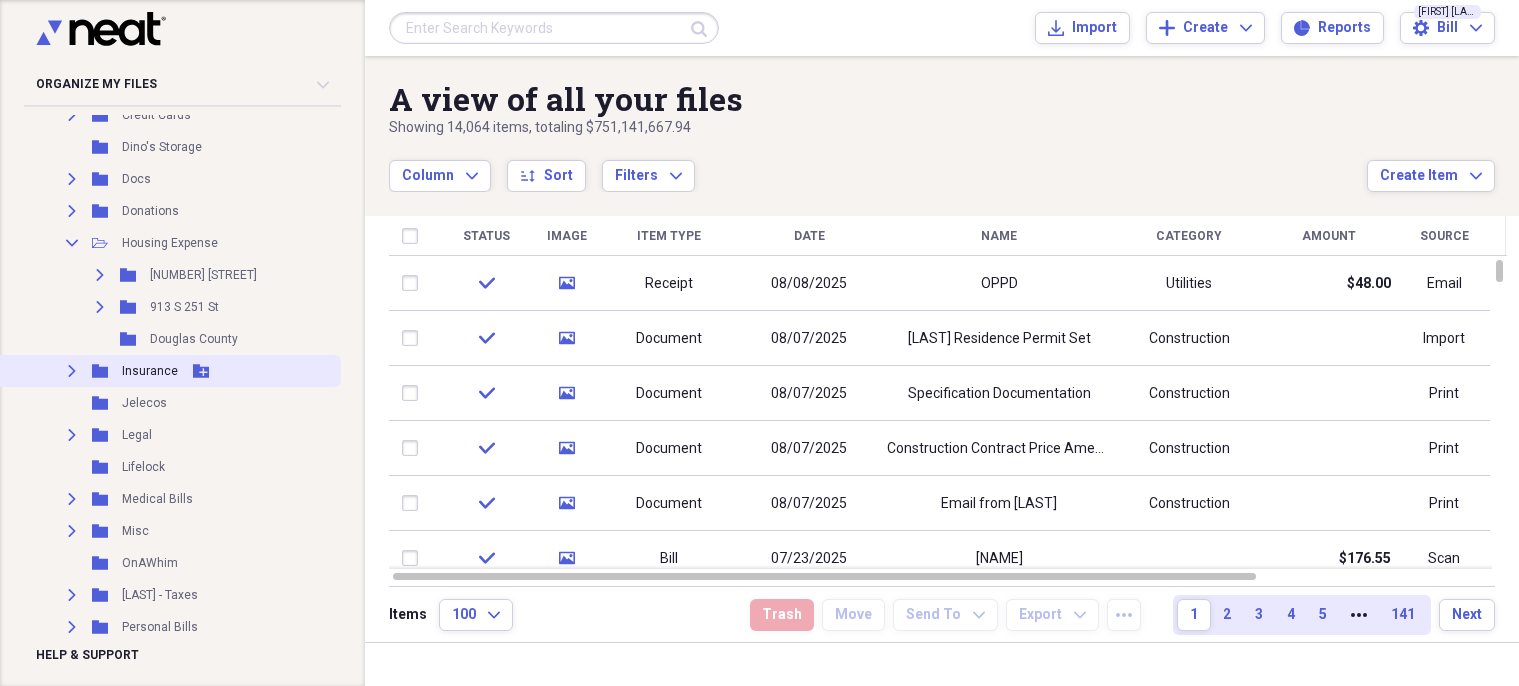 click 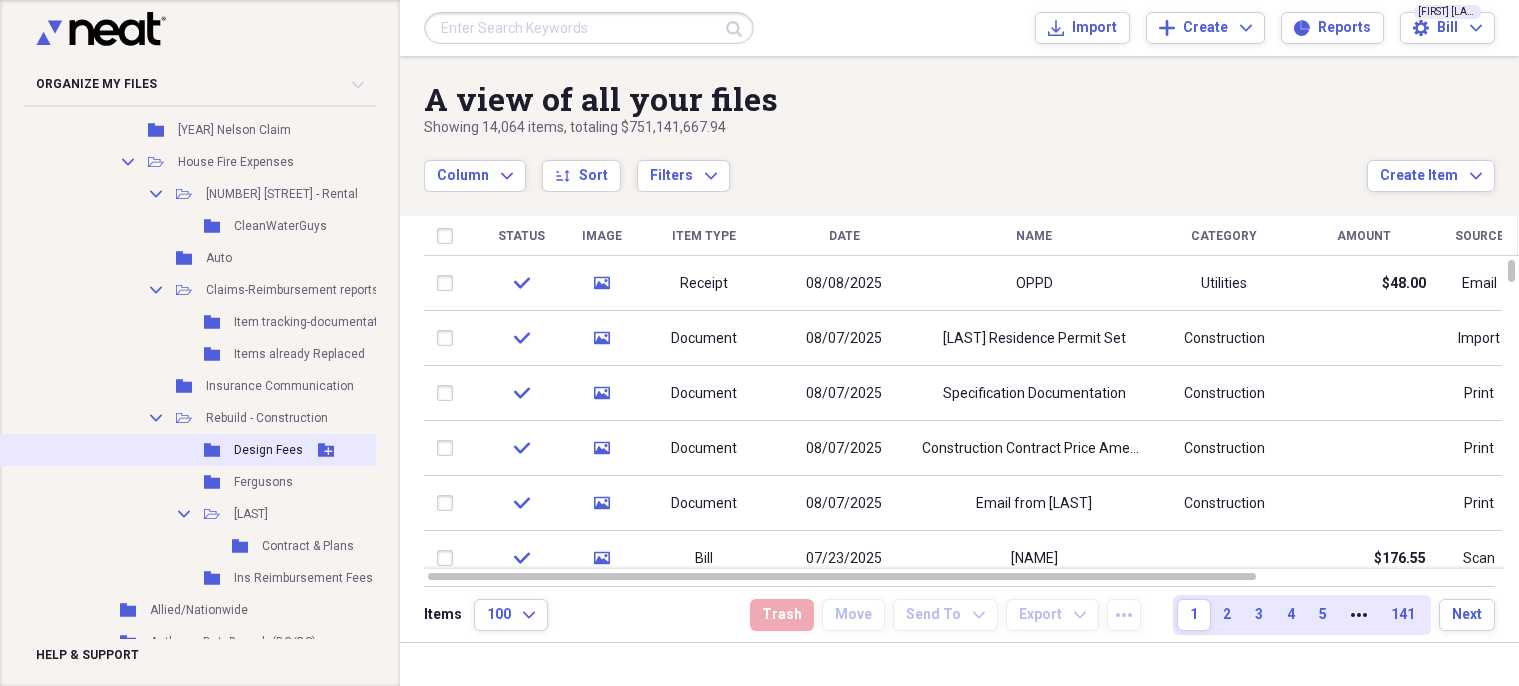 scroll, scrollTop: 800, scrollLeft: 0, axis: vertical 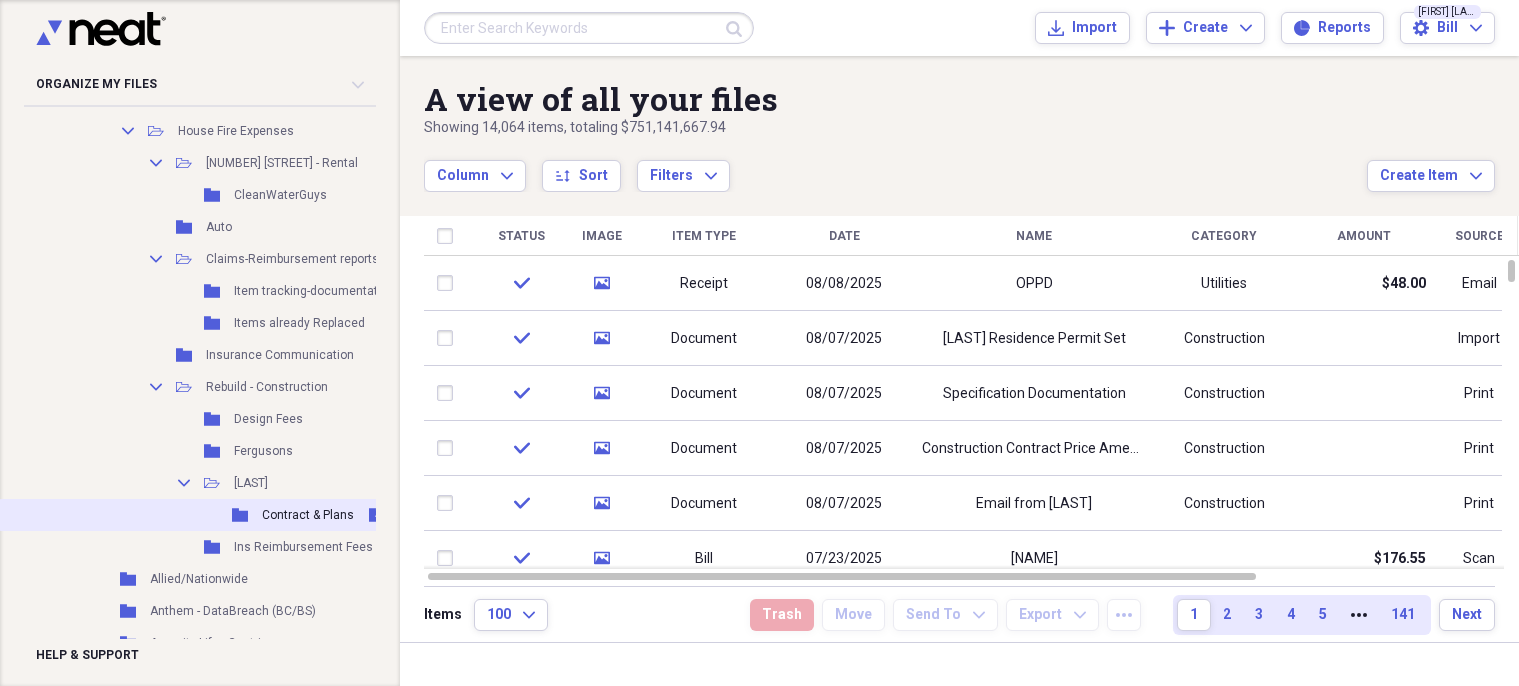 click on "Contract & Plans" at bounding box center (308, 515) 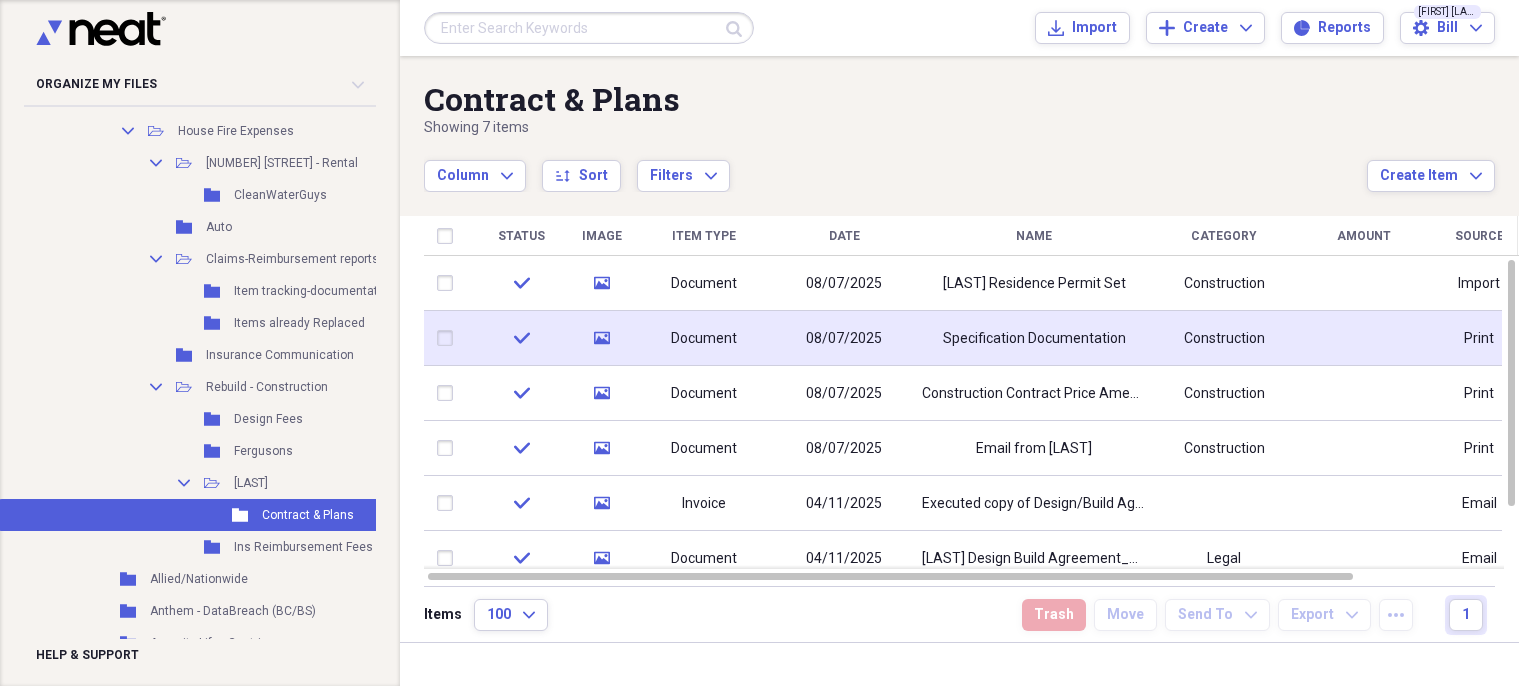 click on "Specification Documentation" at bounding box center [1034, 339] 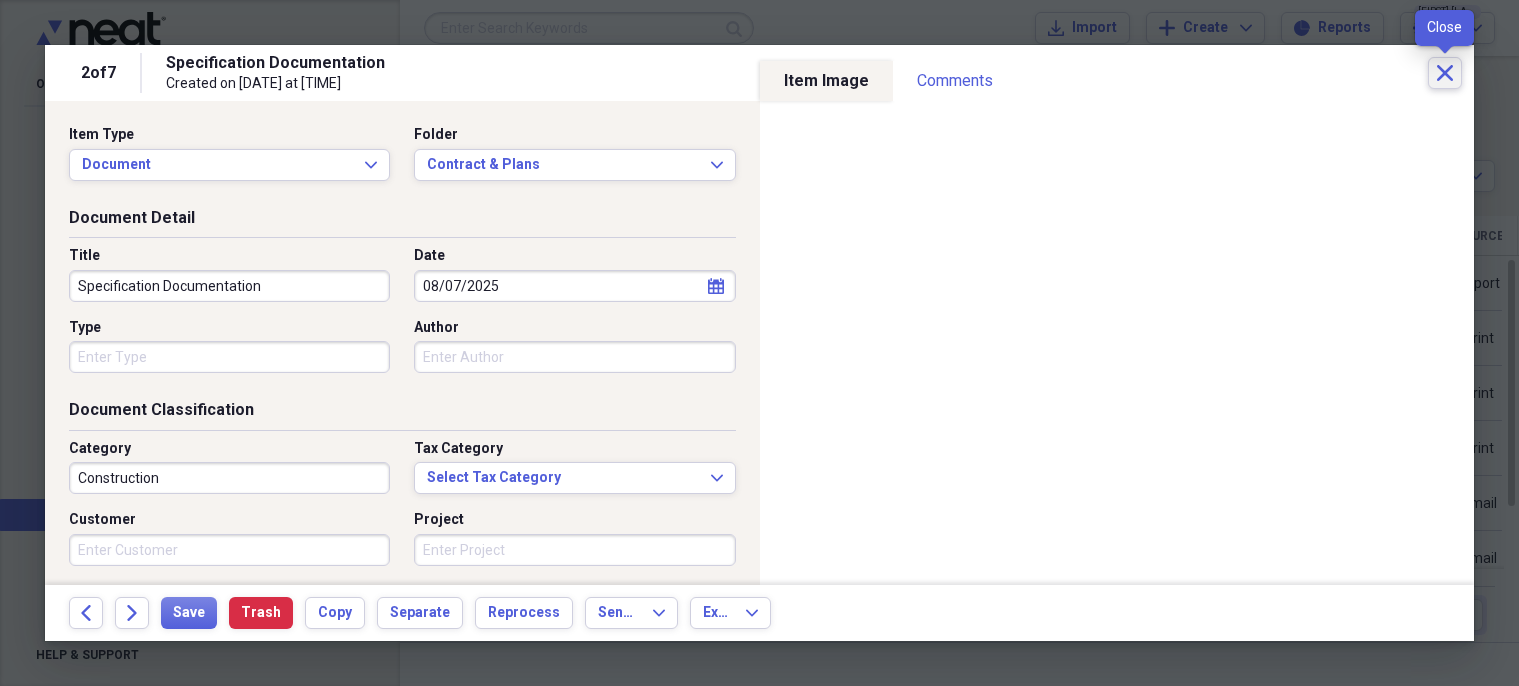click 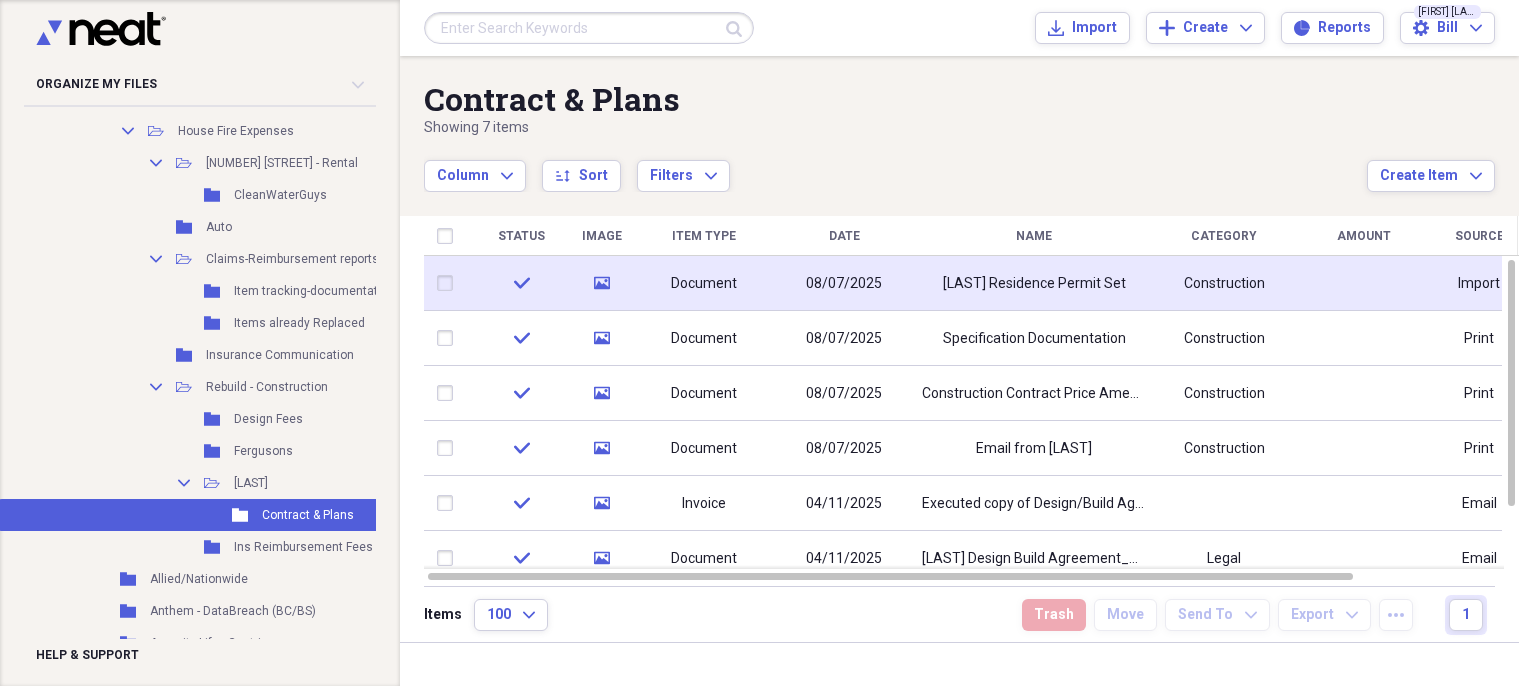 click on "[LAST] Residence Permit Set" at bounding box center (1034, 284) 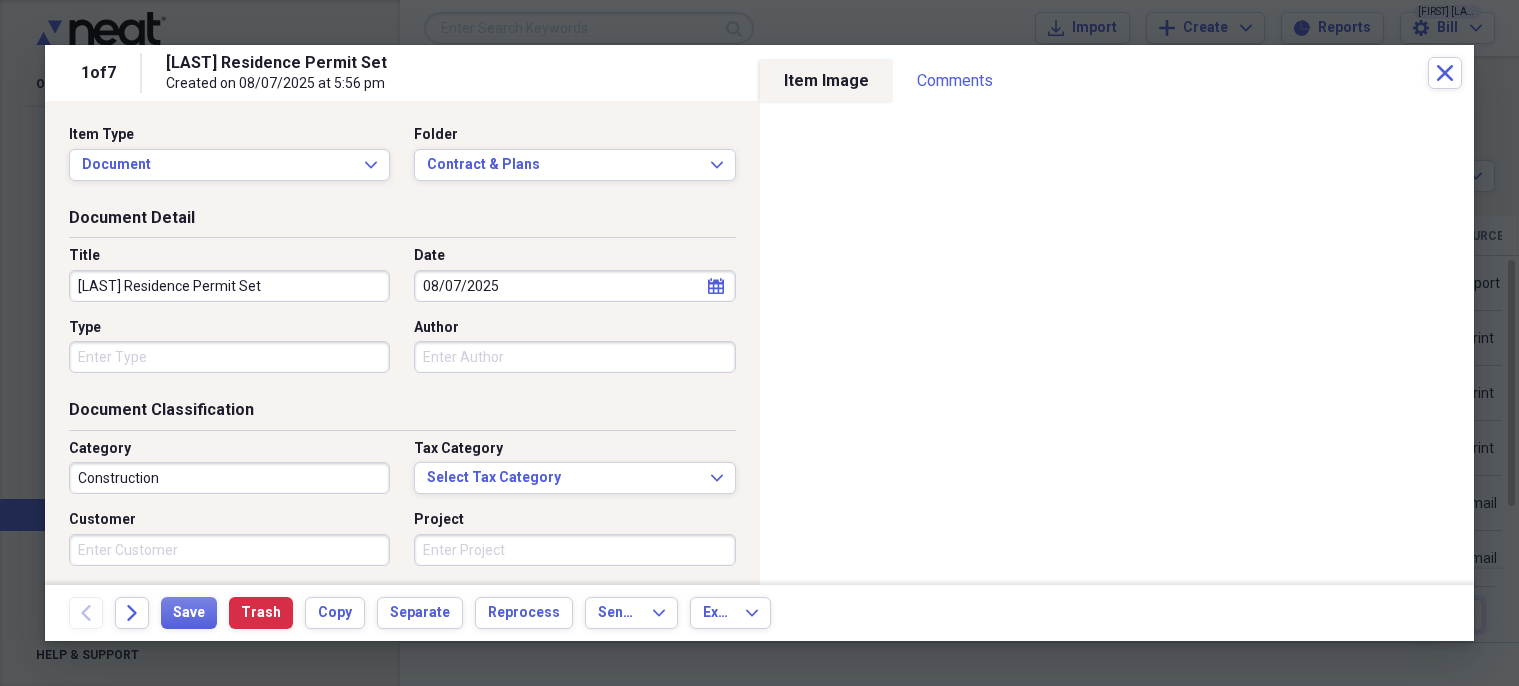 click on "[LAST] Residence Permit Set" at bounding box center [229, 286] 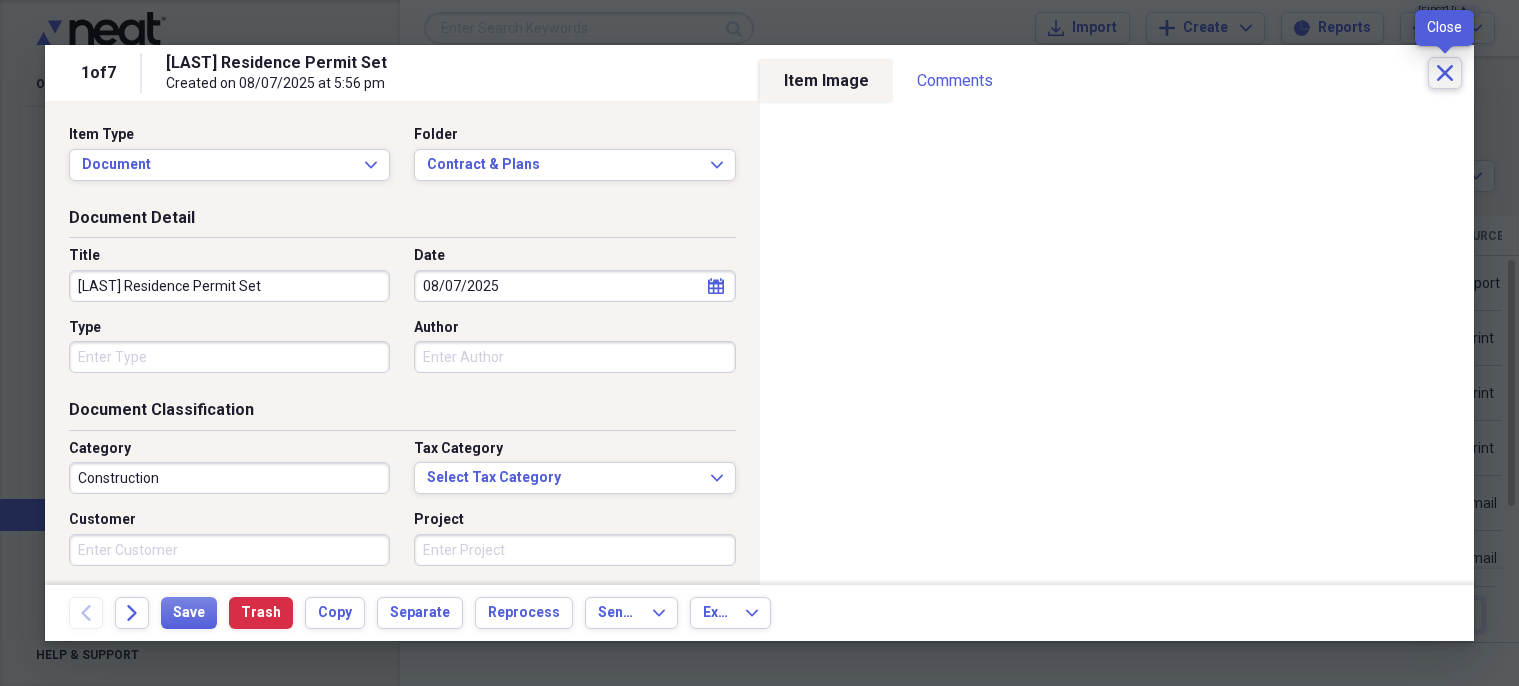 click on "Close" 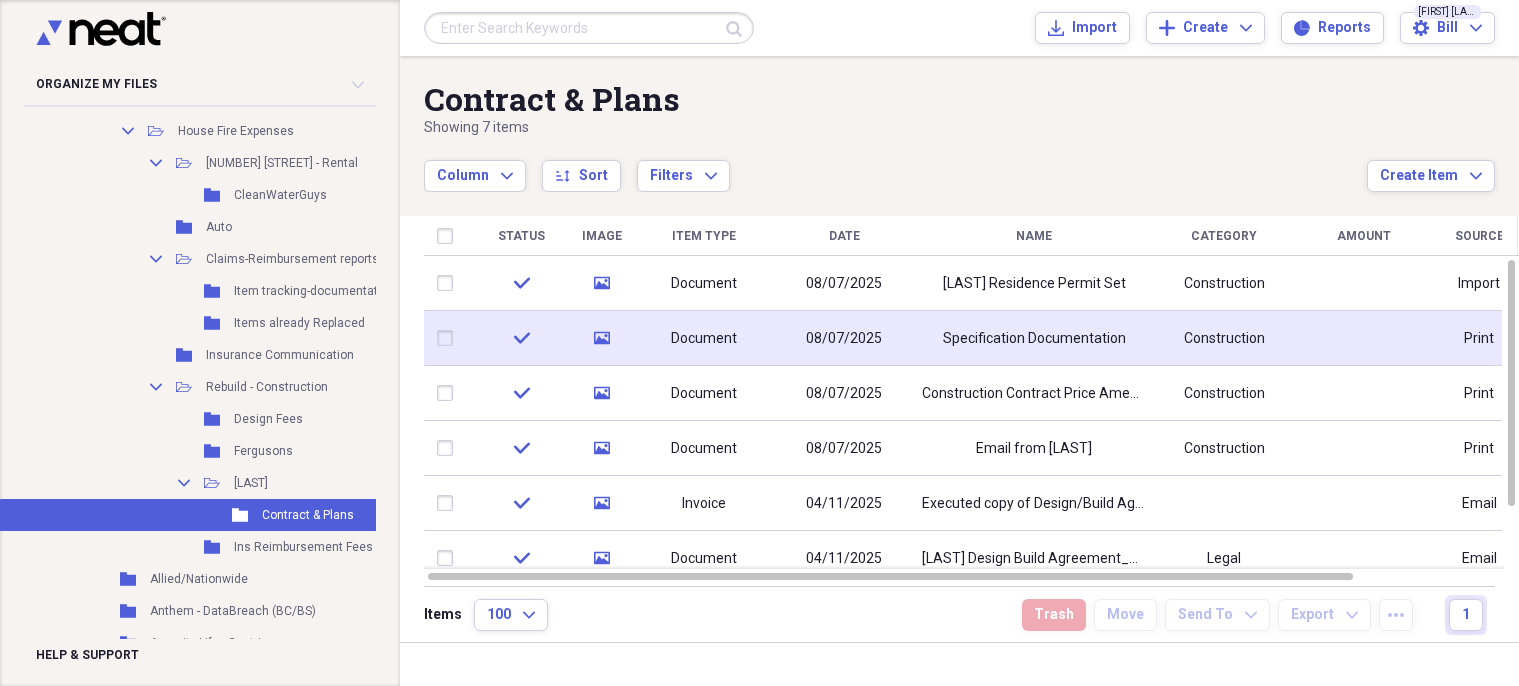 click on "Specification Documentation" at bounding box center [1034, 339] 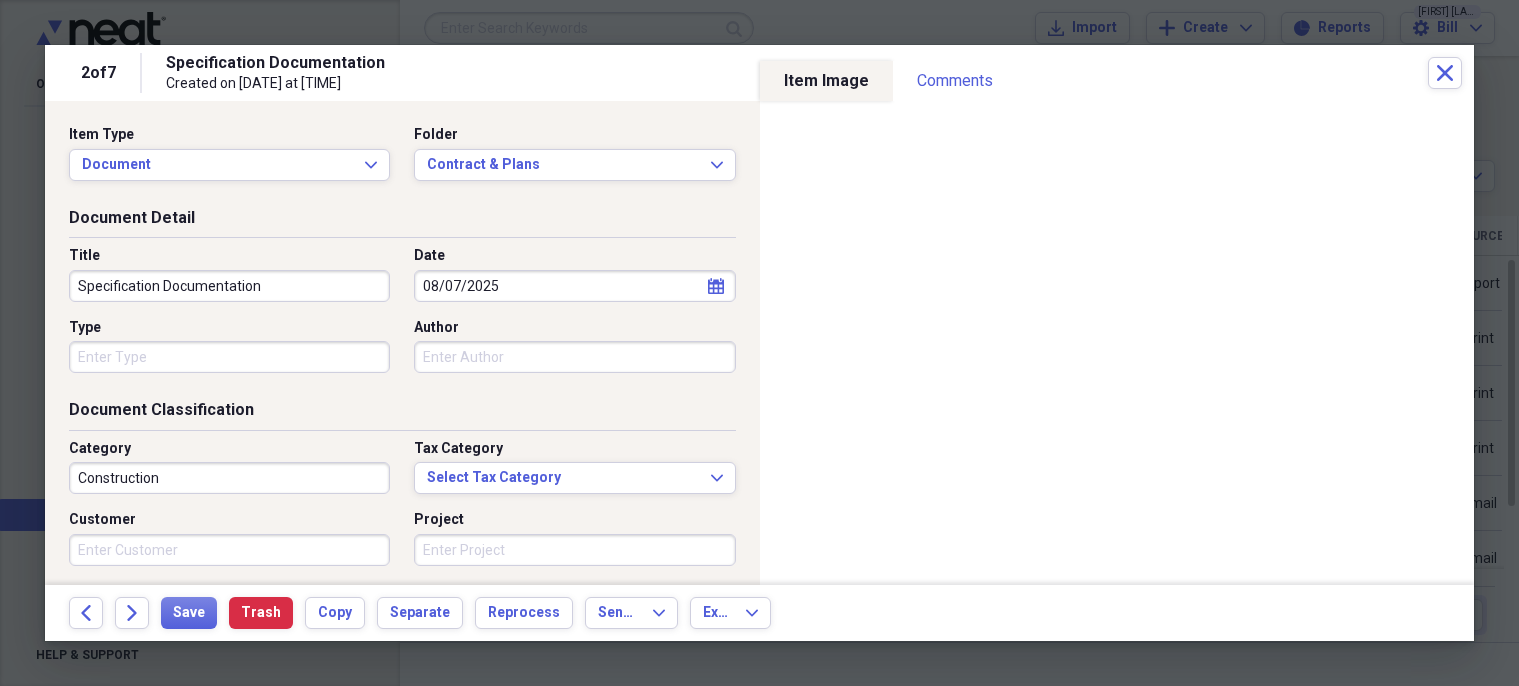 click on "Specification Documentation" at bounding box center (229, 286) 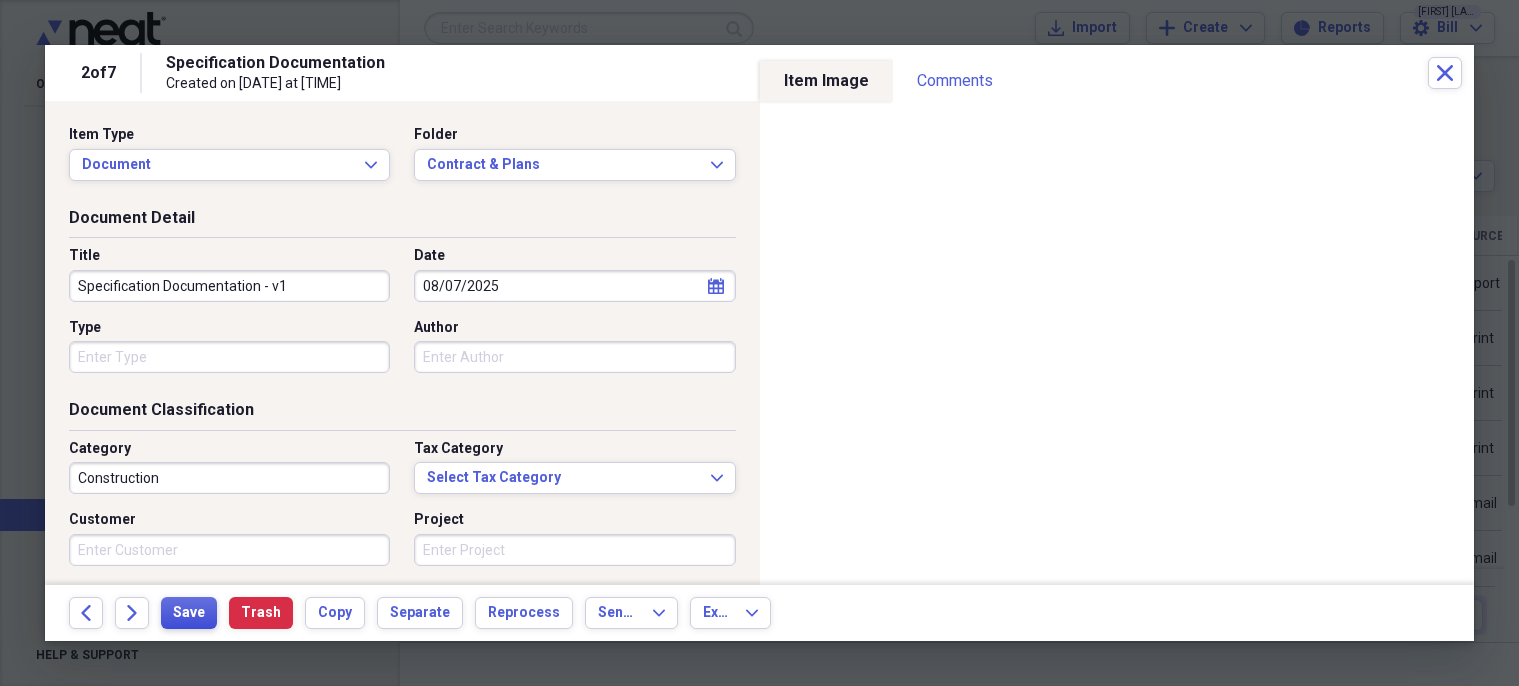 type on "Specification Documentation - v1" 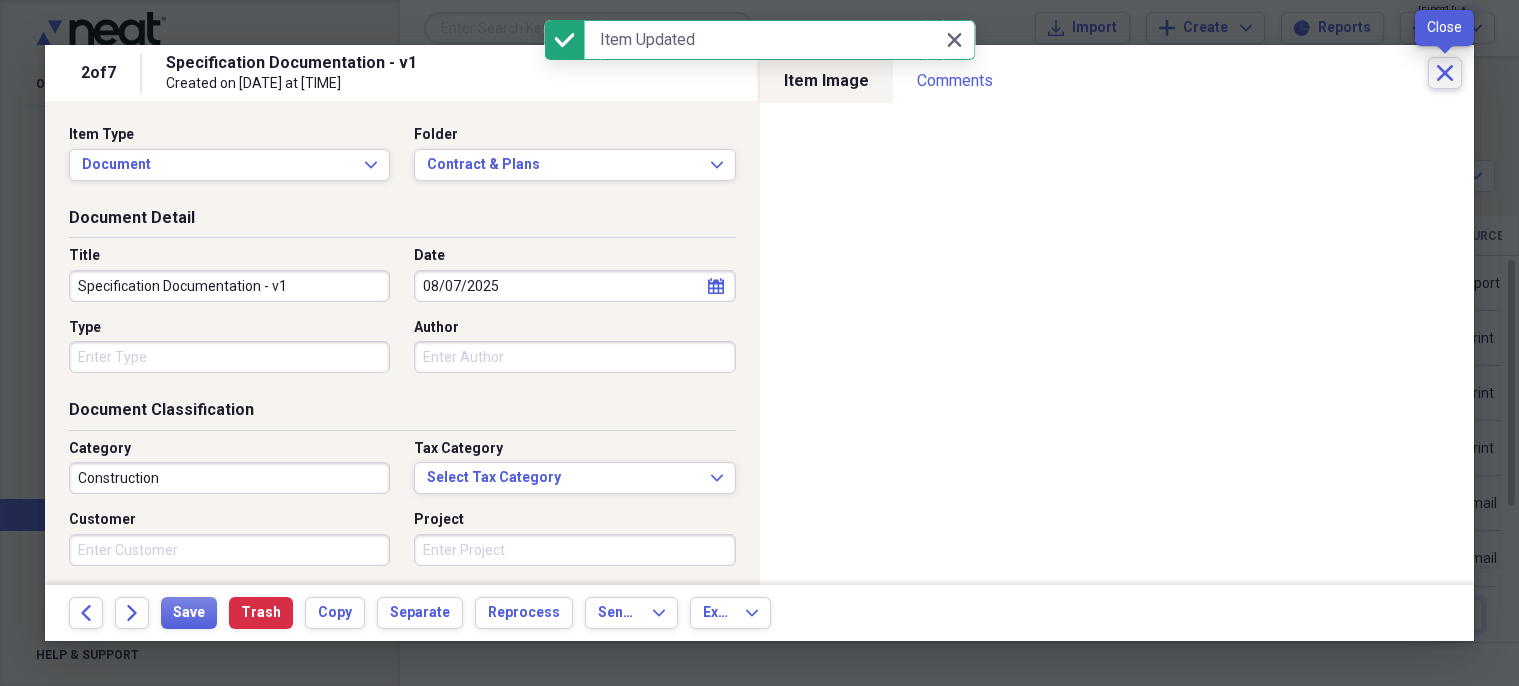 click on "Close" 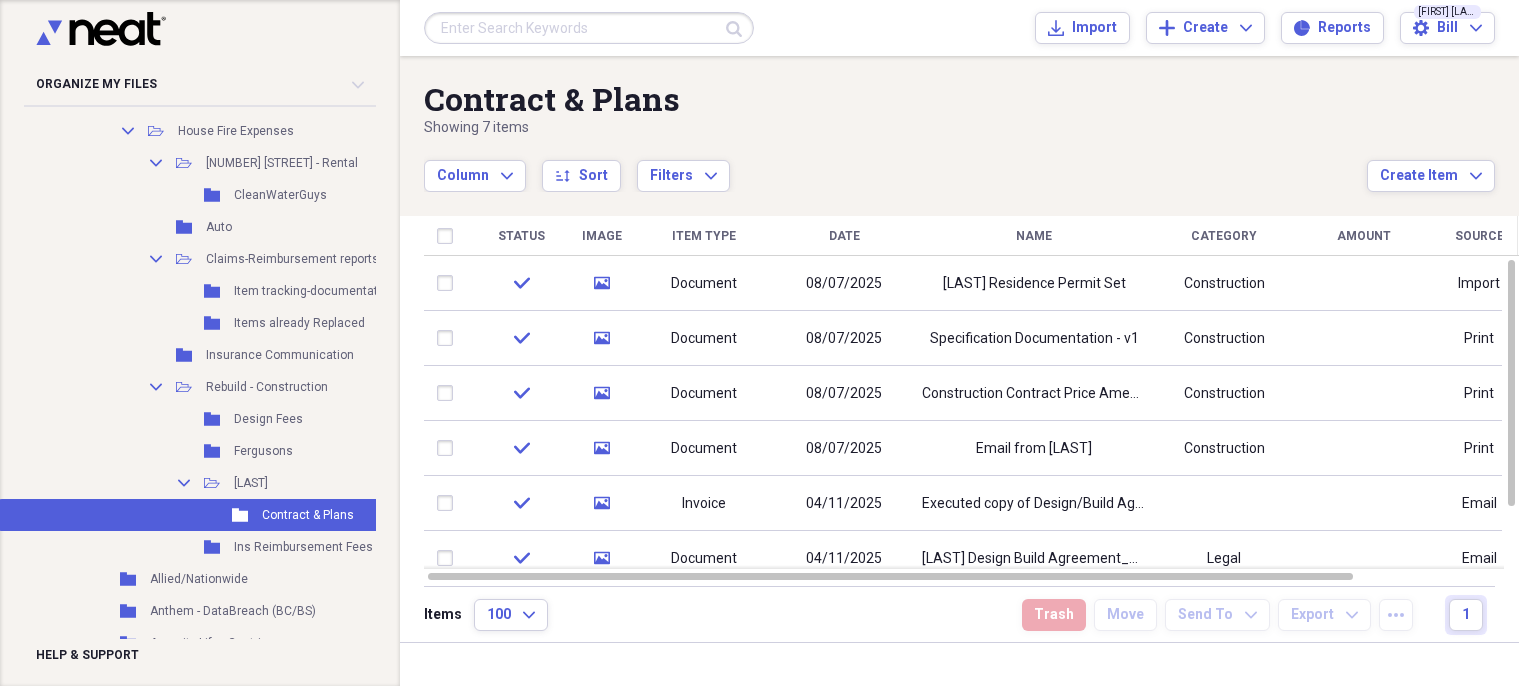 click on "Contract & Plans" at bounding box center [895, 99] 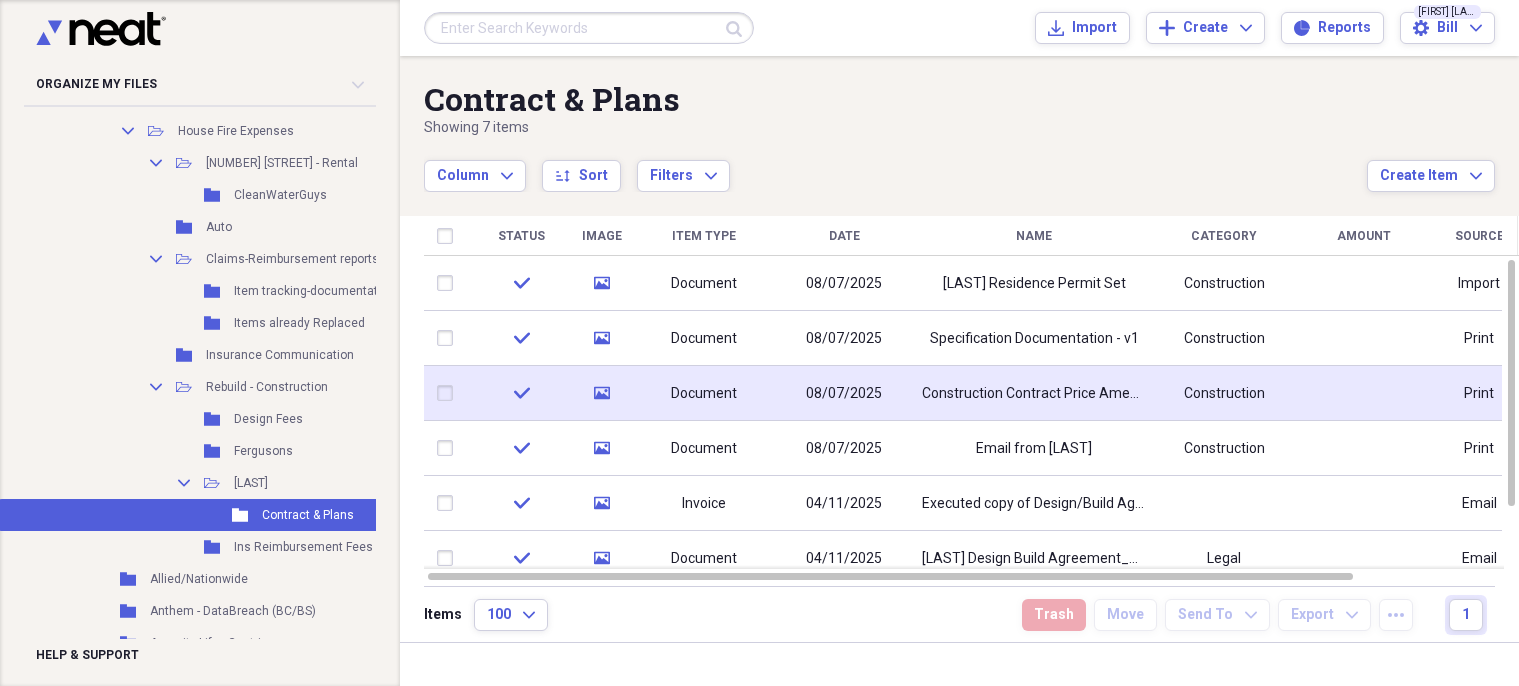click on "Construction Contract Price Amendment" at bounding box center [1034, 393] 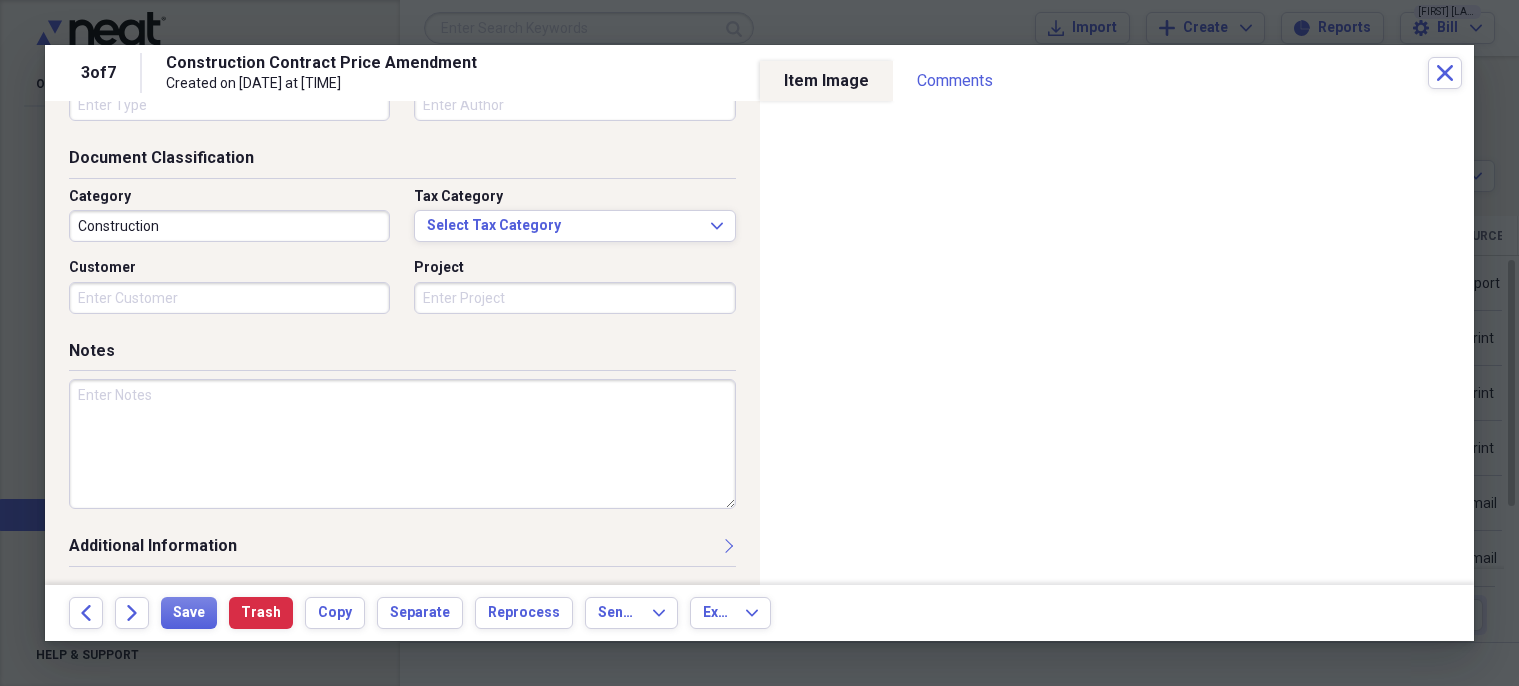 scroll, scrollTop: 0, scrollLeft: 0, axis: both 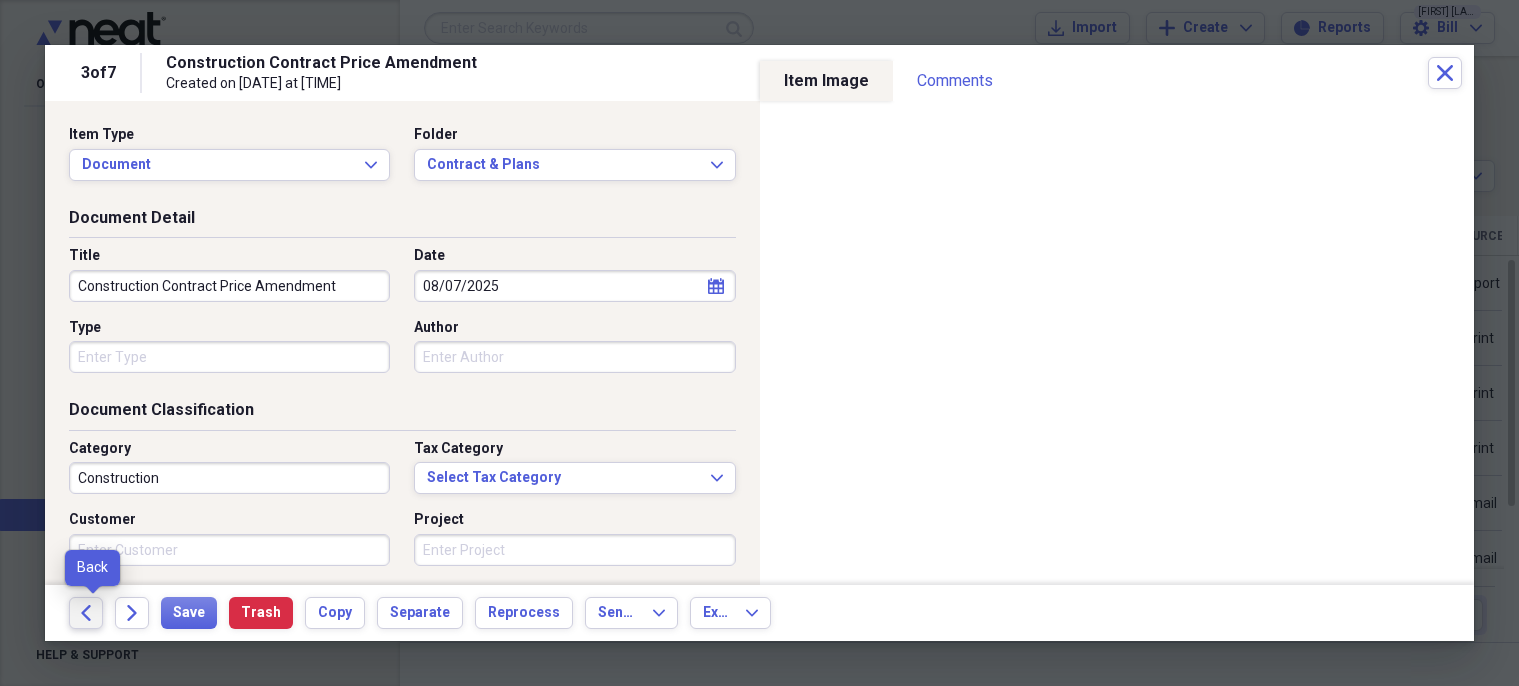 click on "Back" 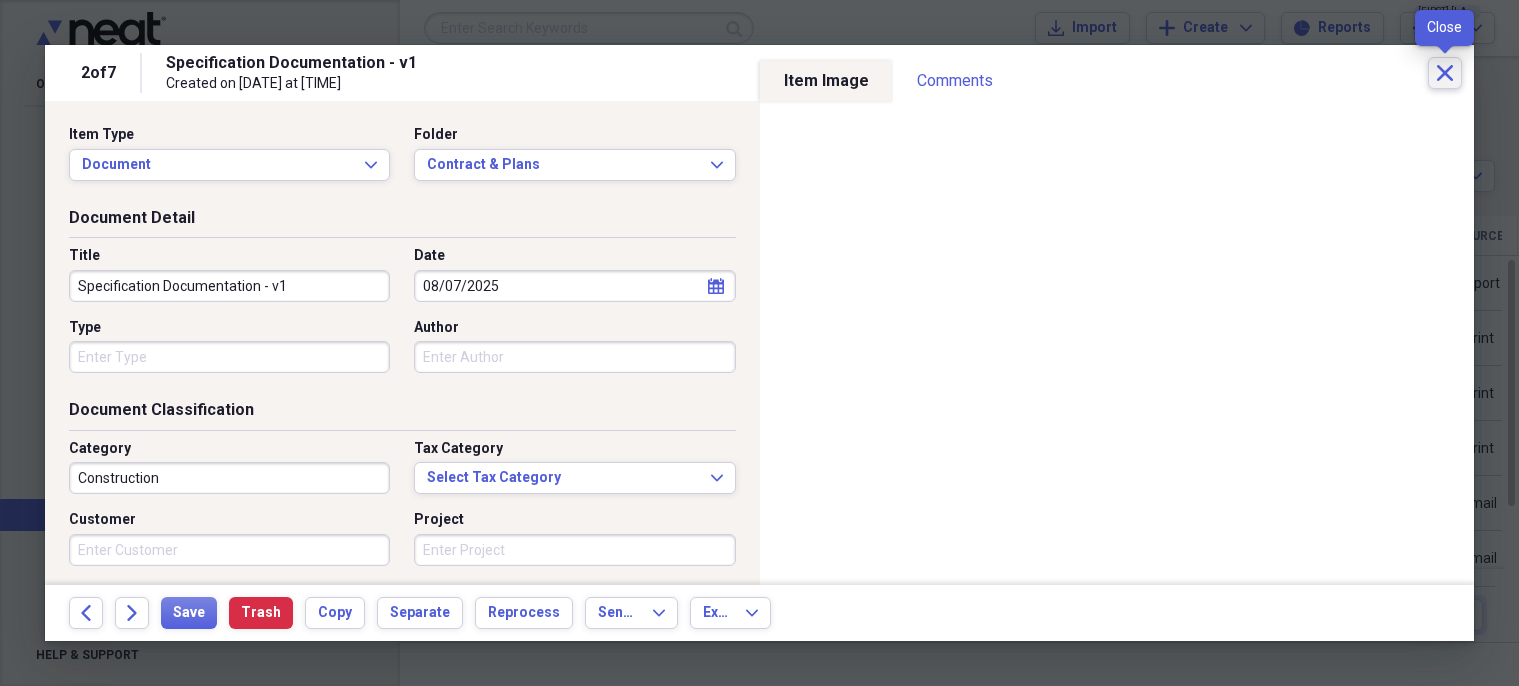 click on "Close" 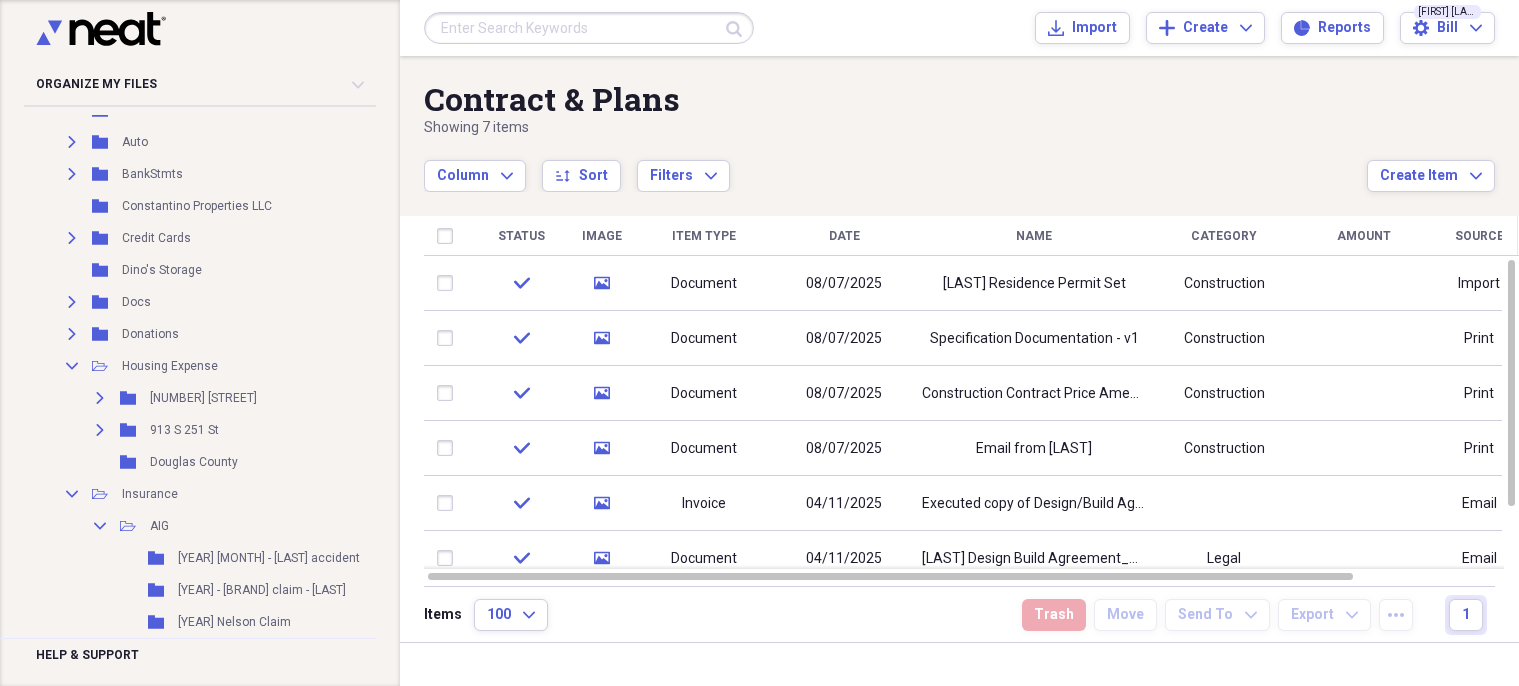 scroll, scrollTop: 0, scrollLeft: 0, axis: both 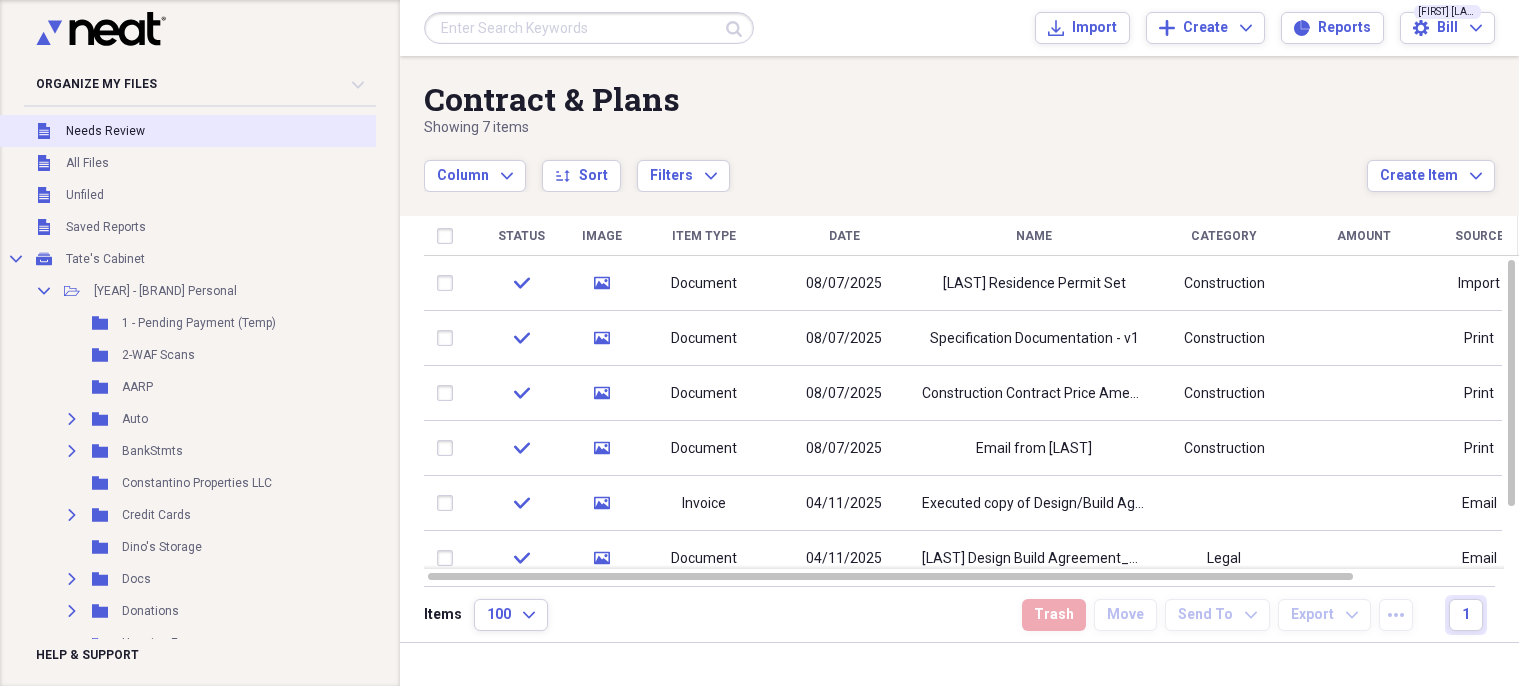 click on "Needs Review" at bounding box center (105, 131) 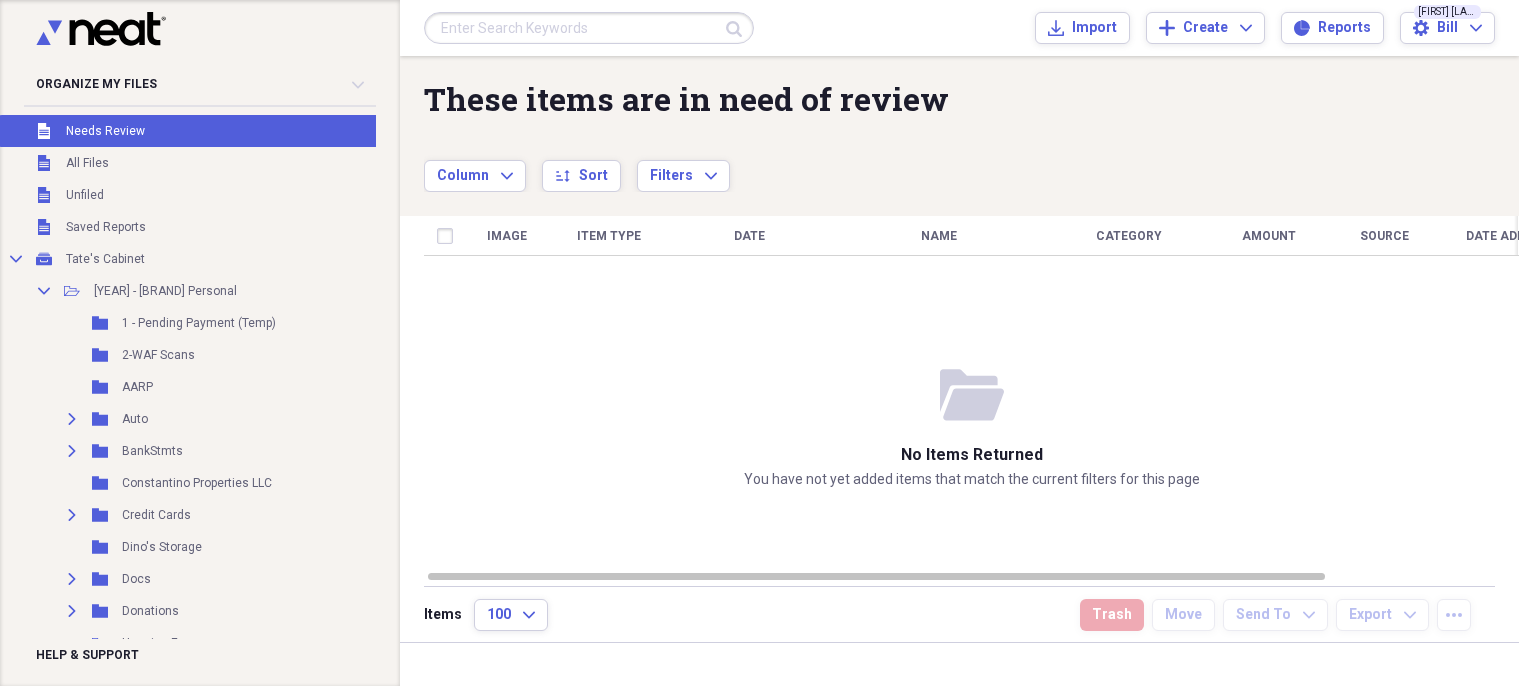 click on "These items are in need of review" at bounding box center (895, 99) 